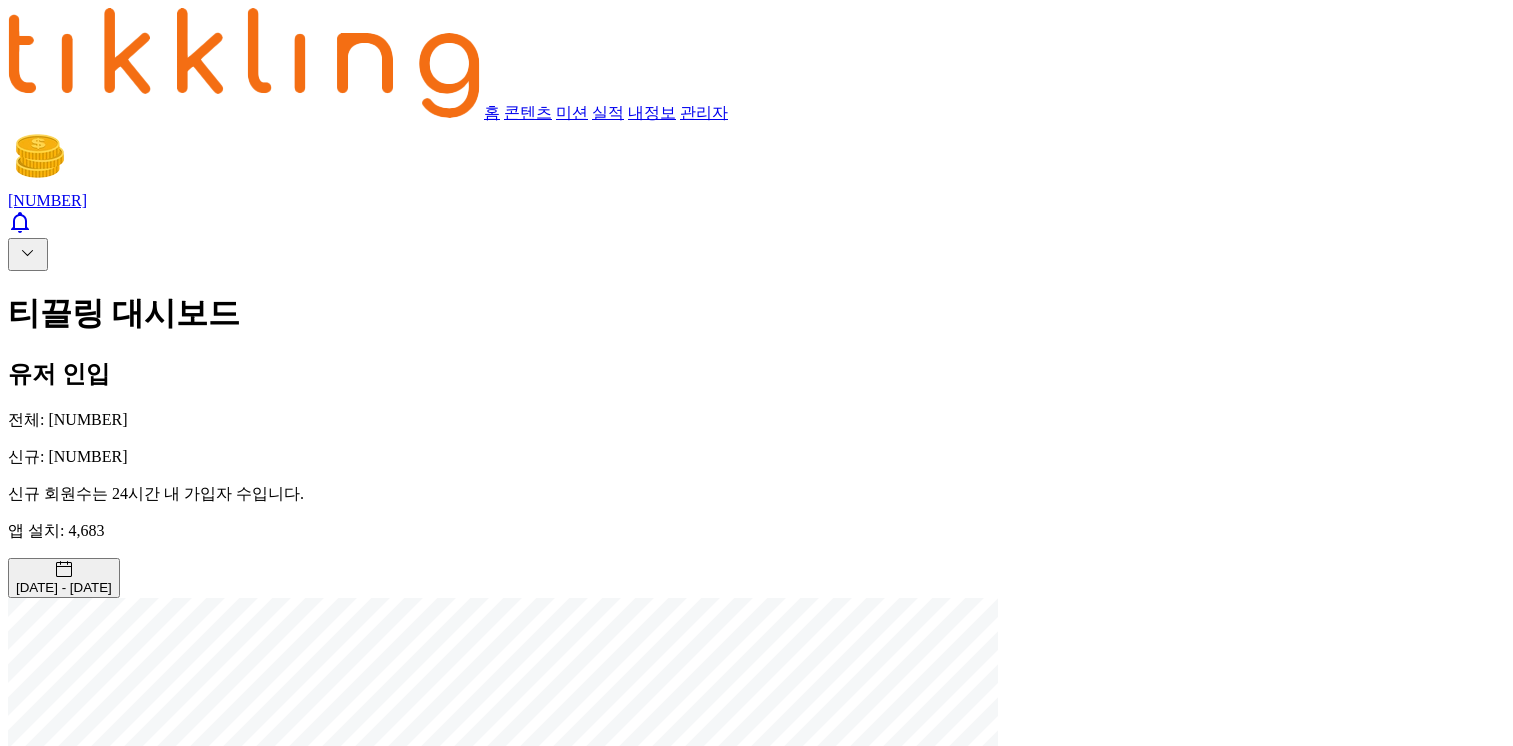 scroll, scrollTop: 0, scrollLeft: 0, axis: both 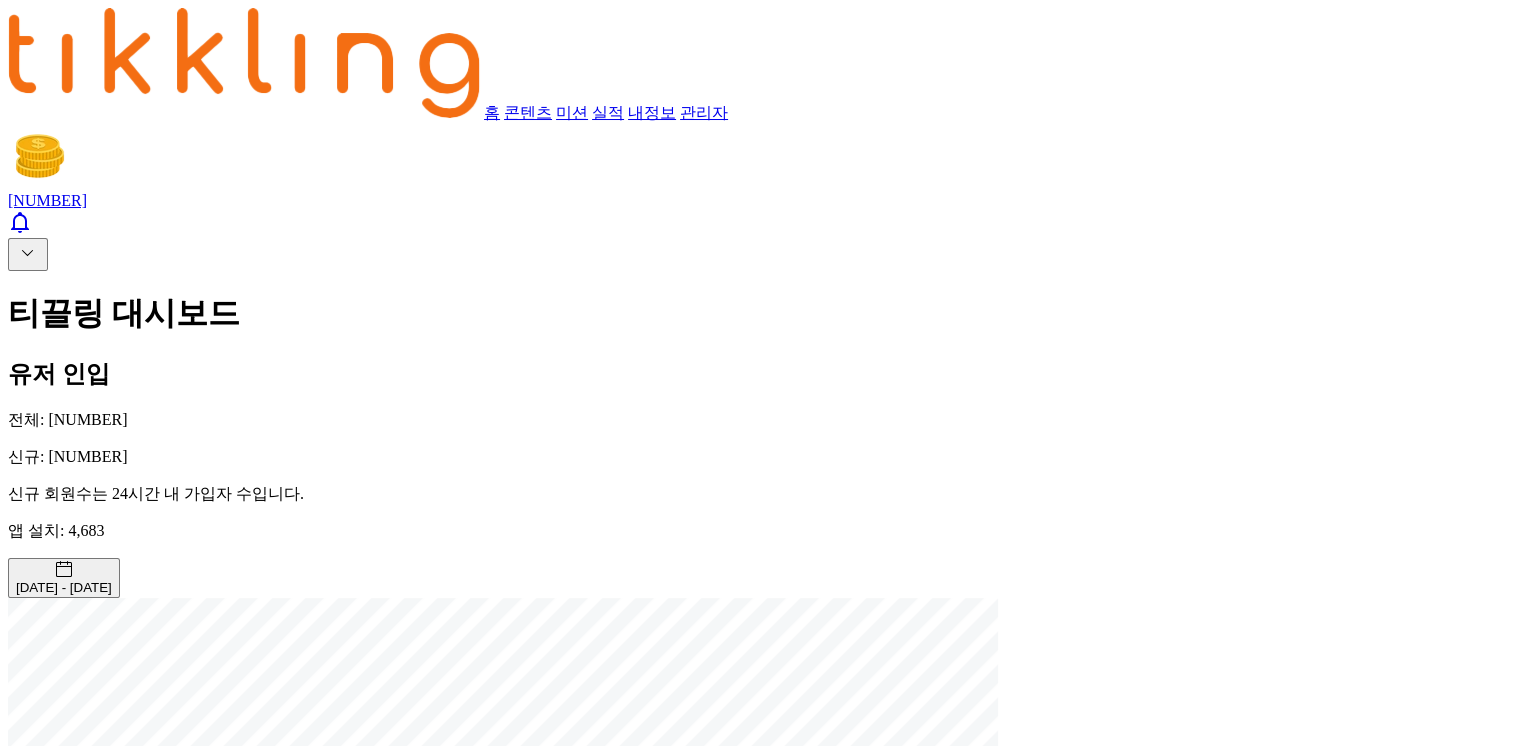 click 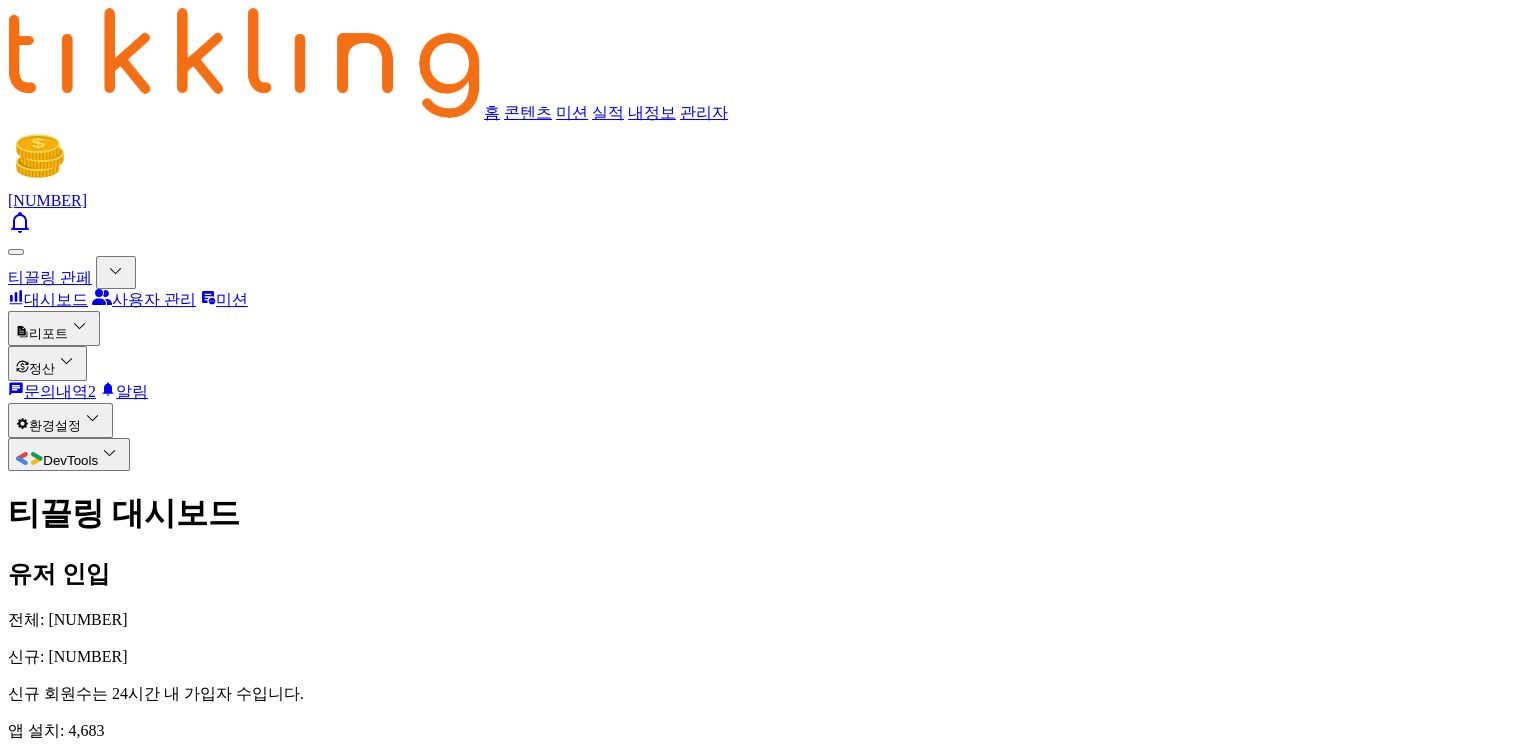 click 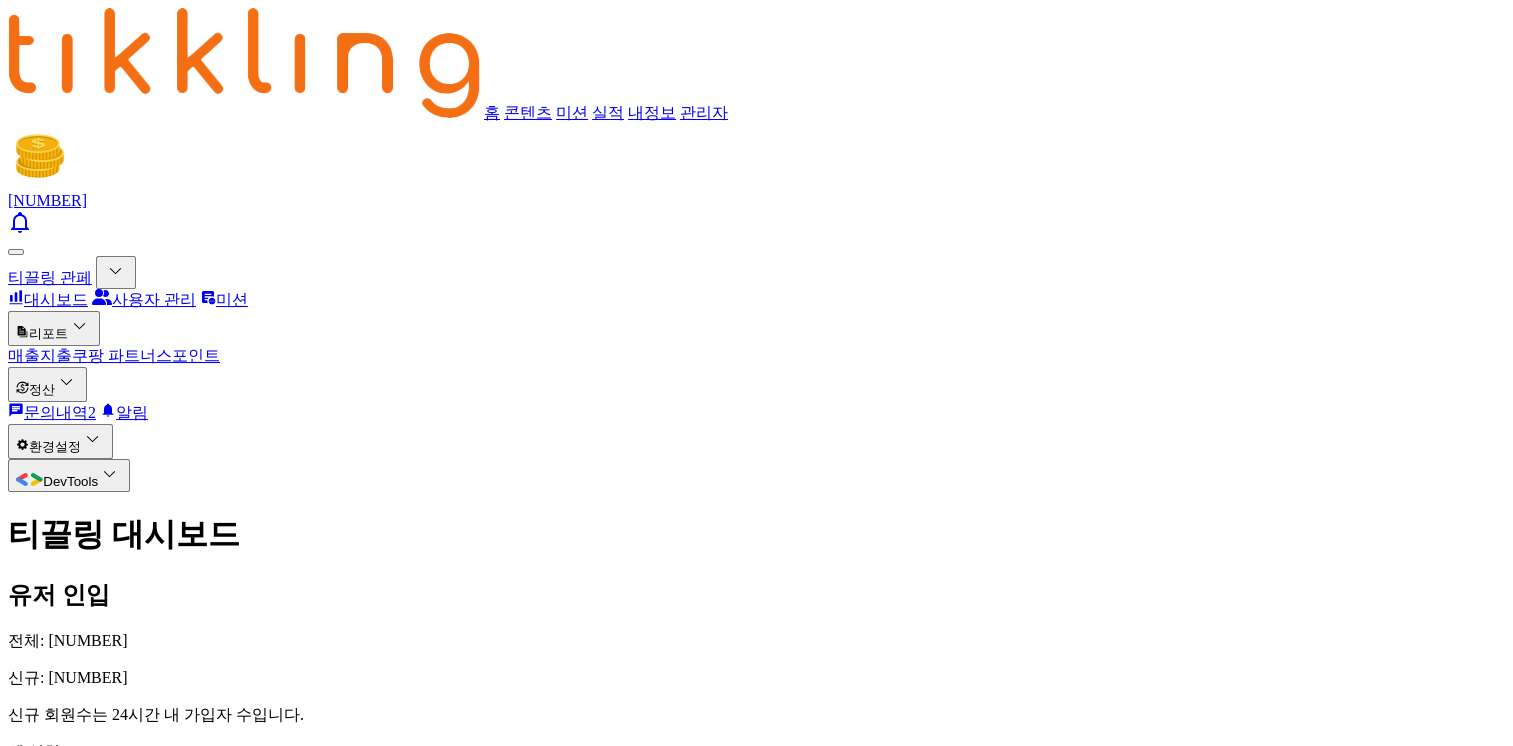 click on "매출" at bounding box center (24, 355) 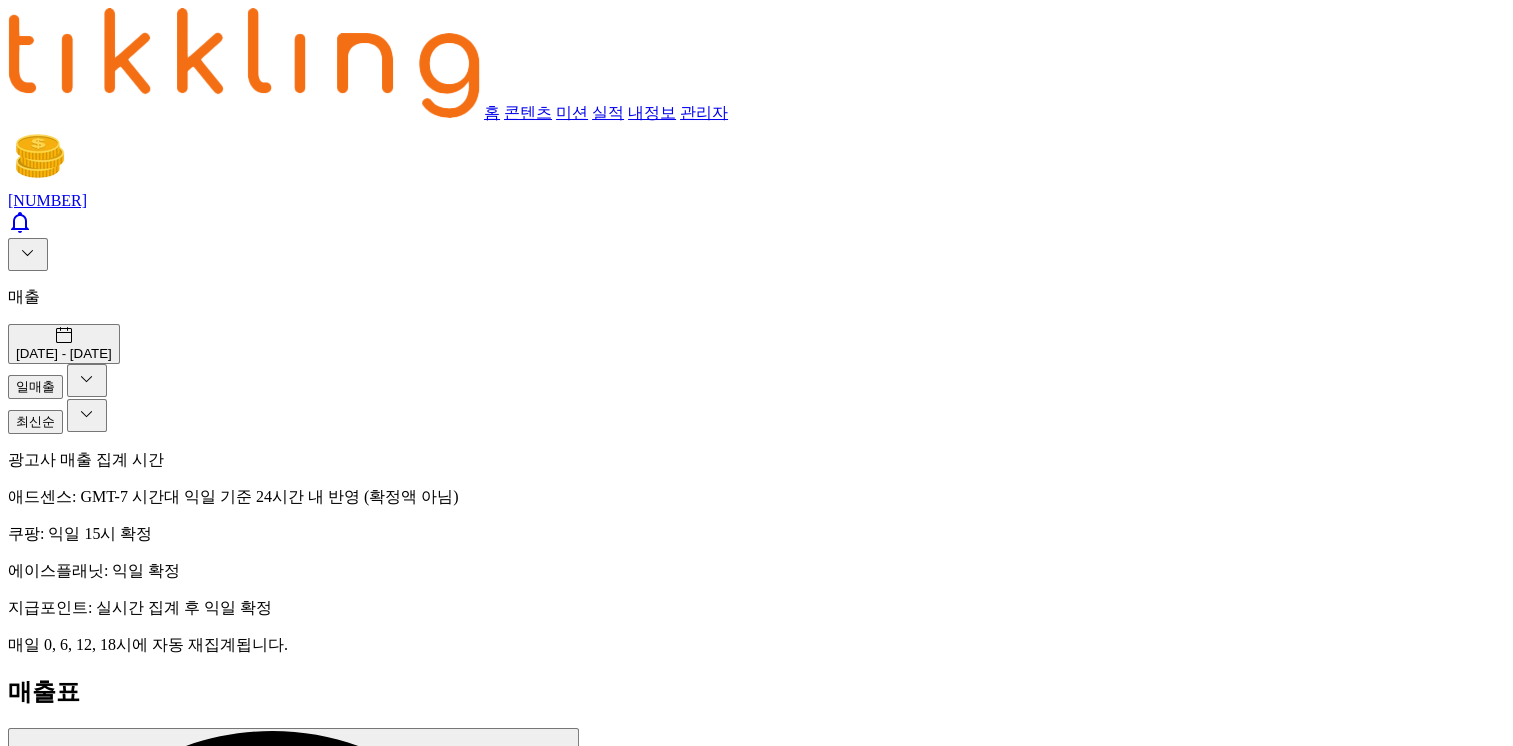 click on "재집계" at bounding box center (551, 1238) 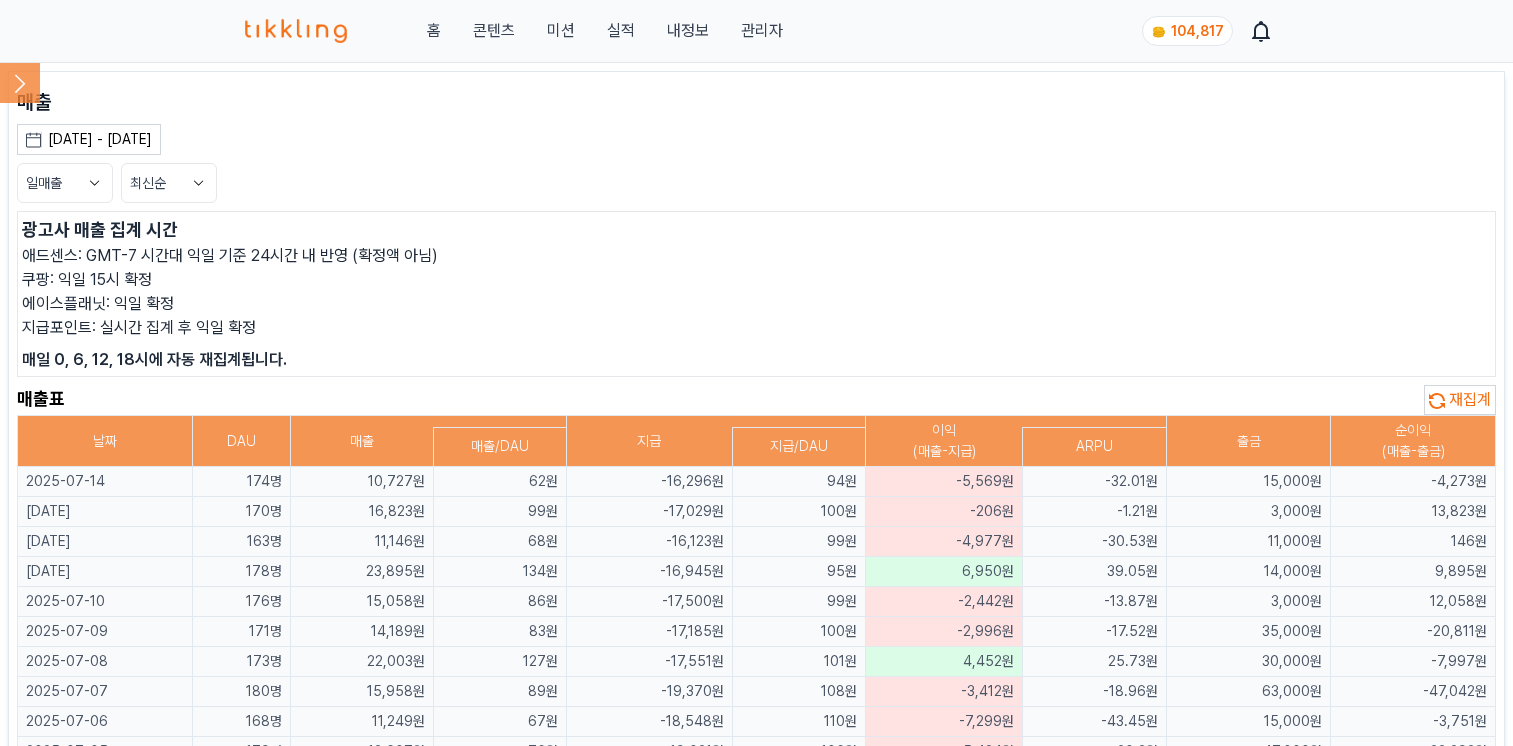 scroll, scrollTop: 0, scrollLeft: 0, axis: both 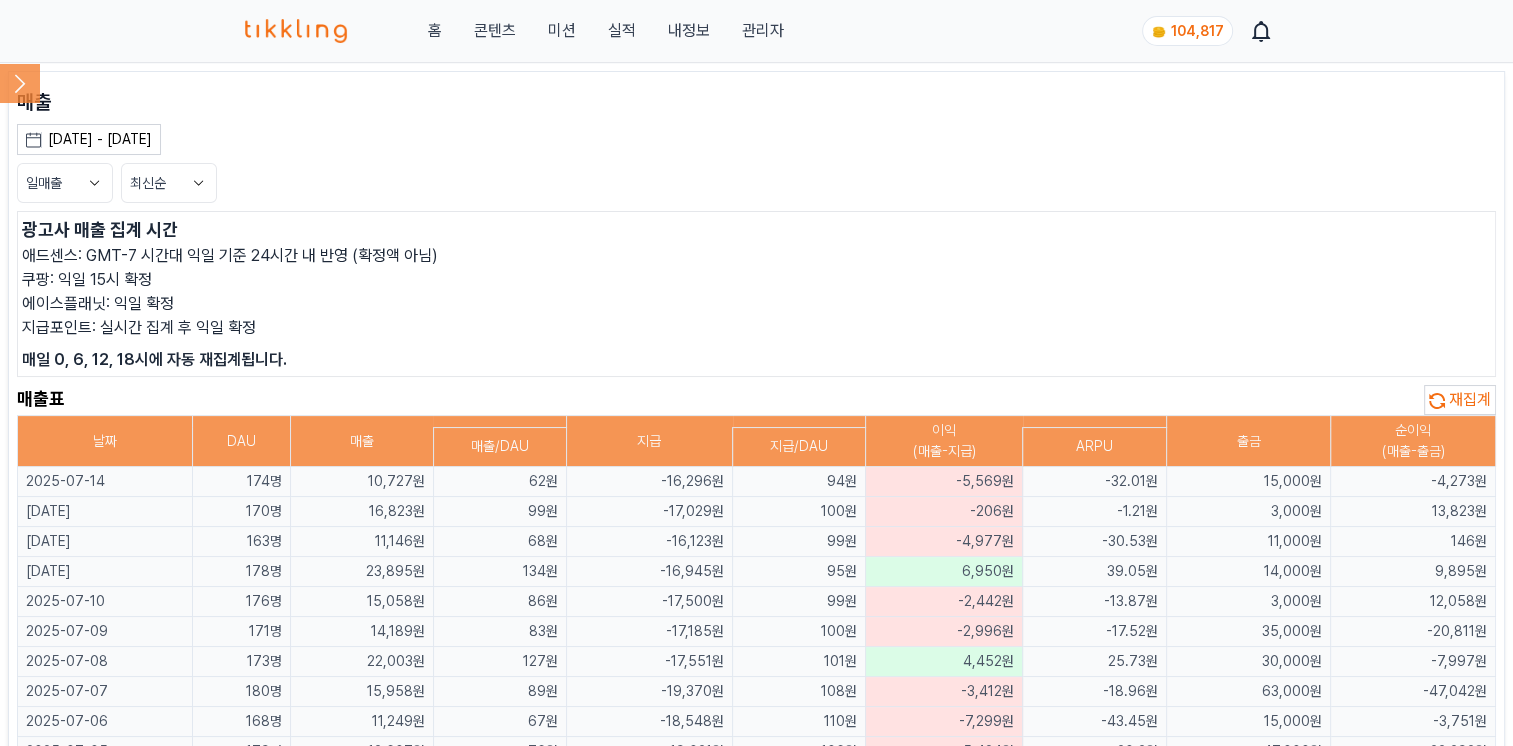 click 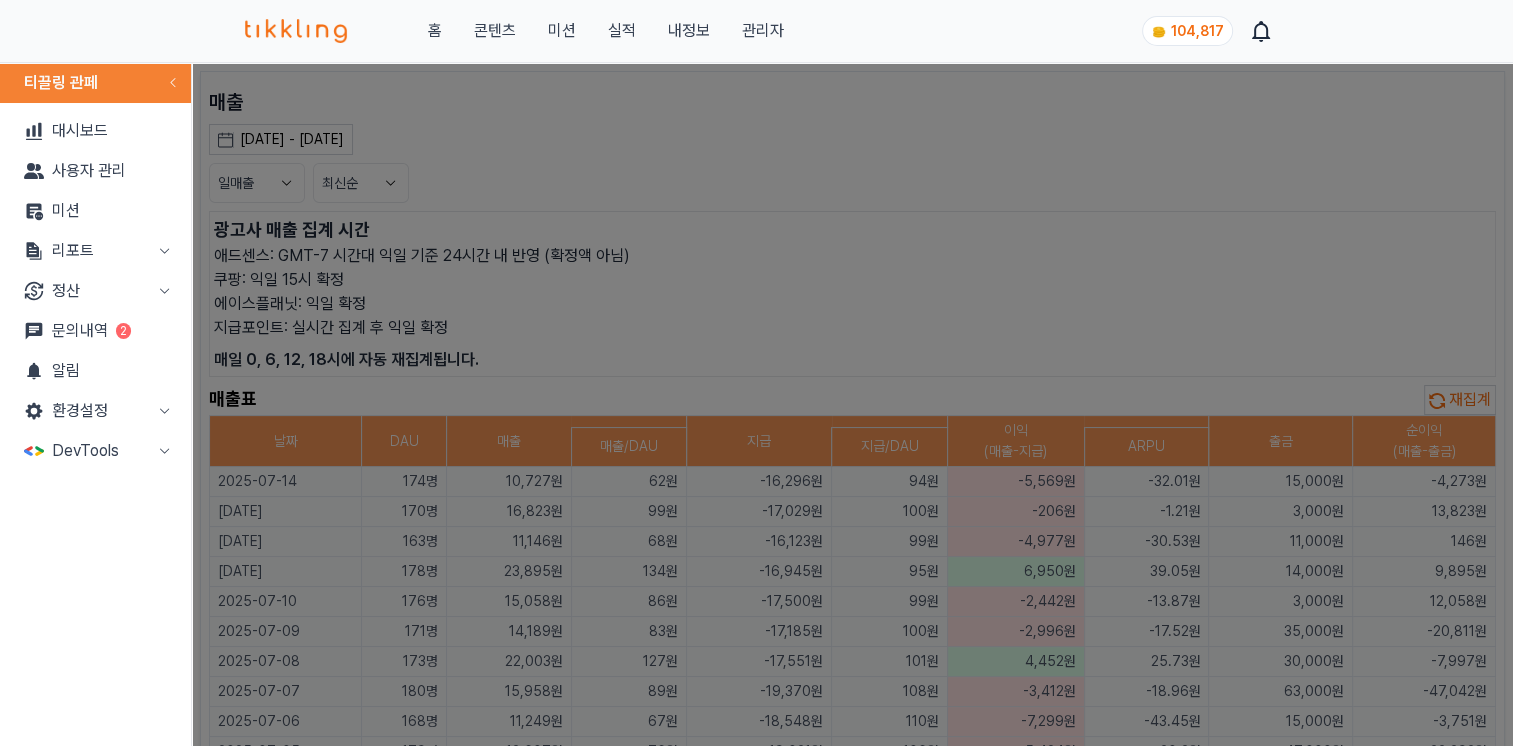 click on "리포트" at bounding box center (95, 251) 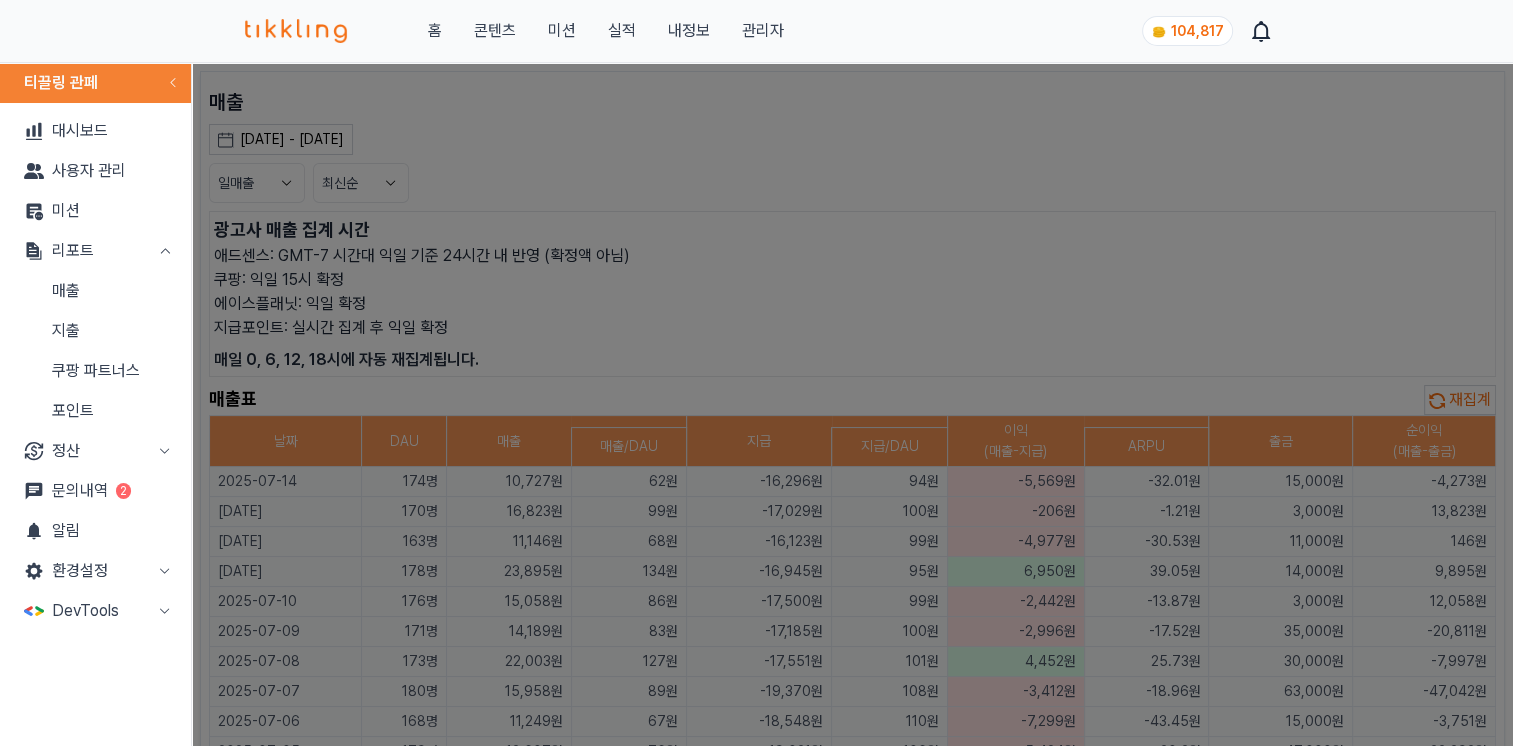 click on "지출" at bounding box center [95, 331] 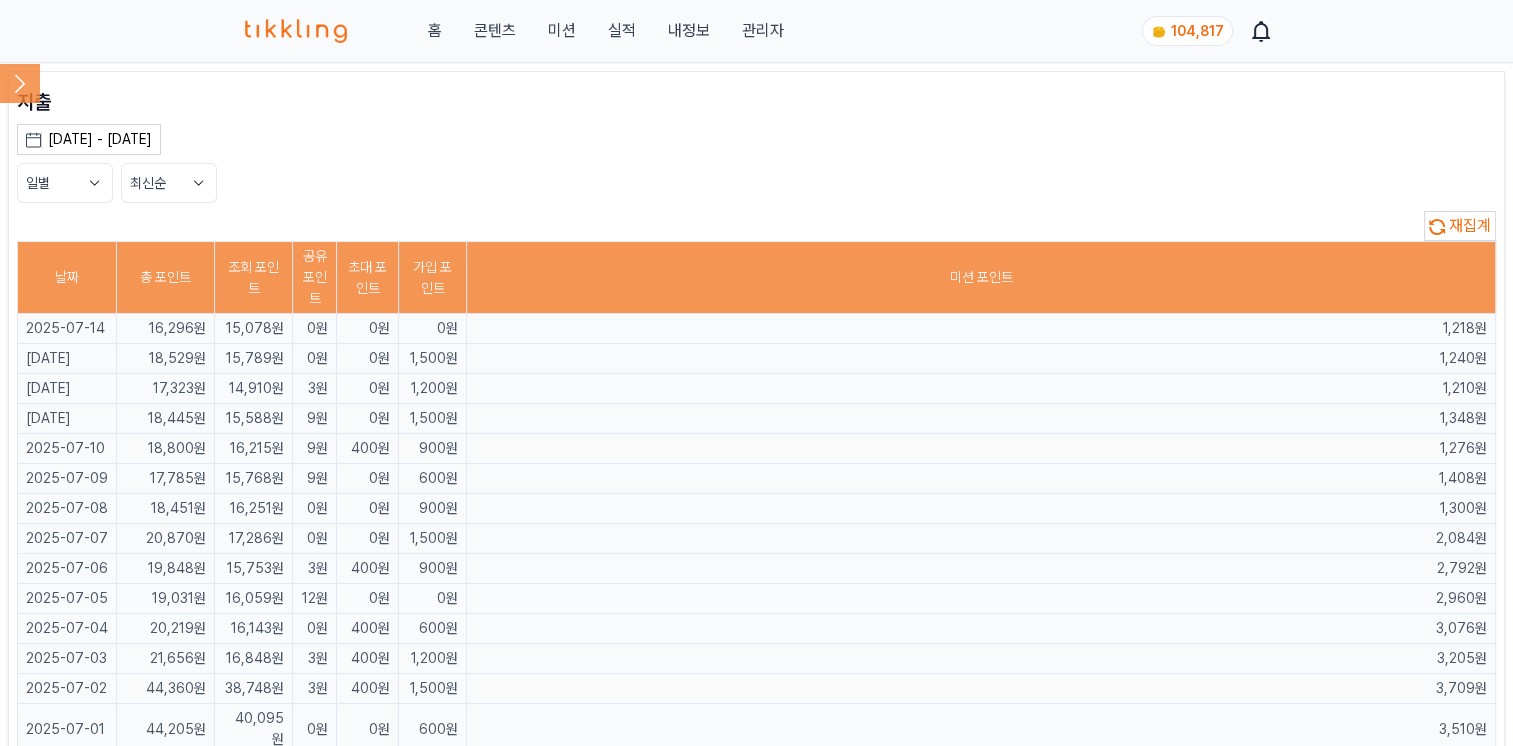 click 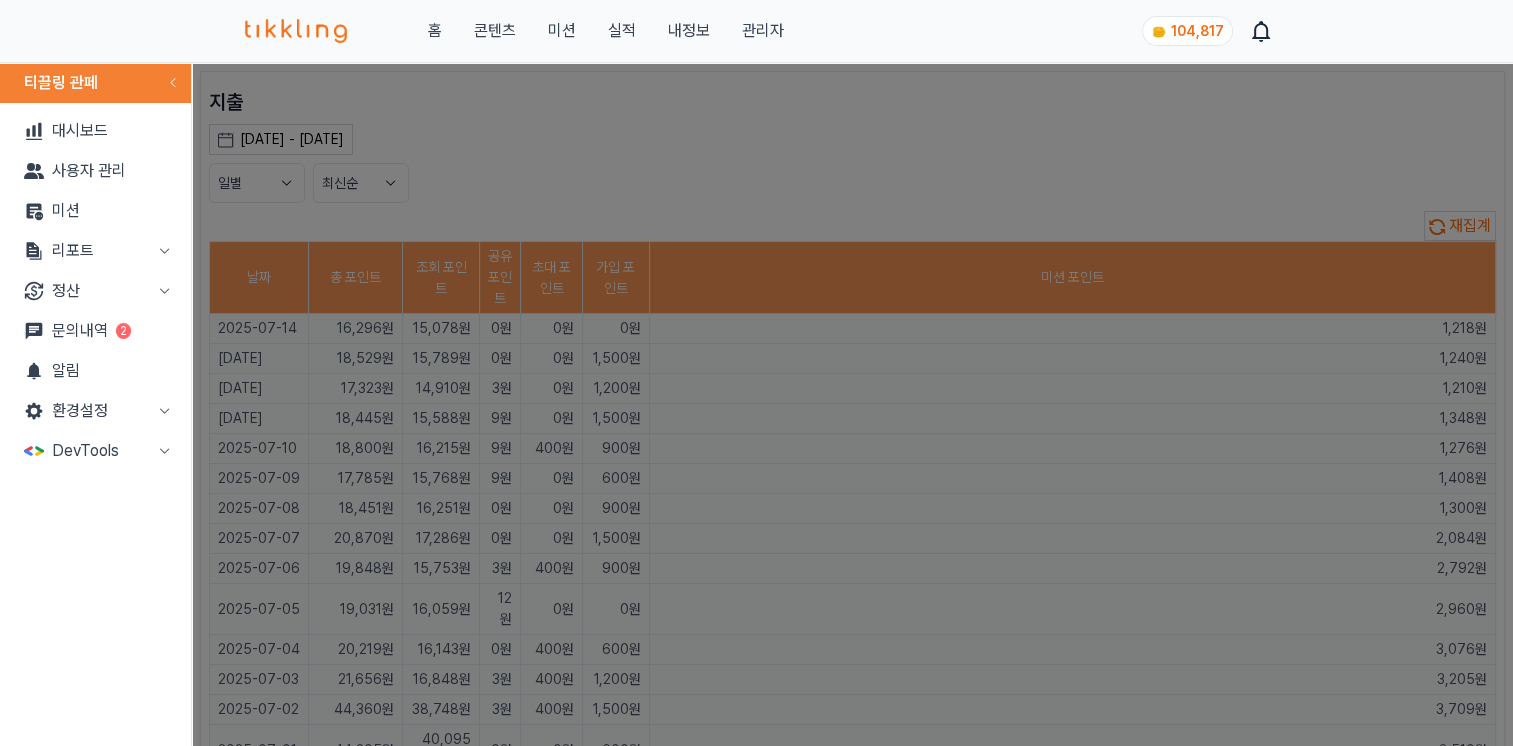 click on "2" 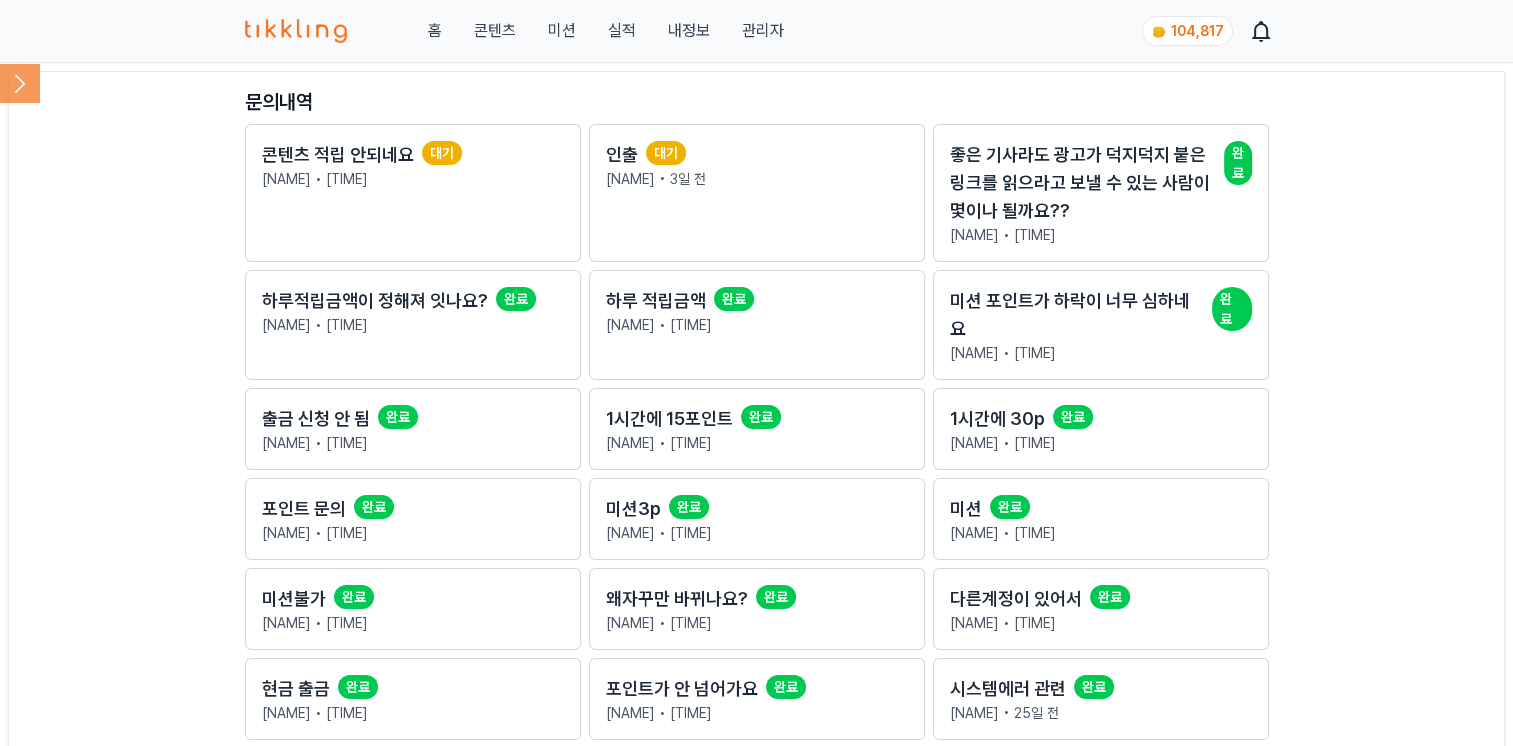 click on "콘텐츠 적립 안되네요" at bounding box center [338, 155] 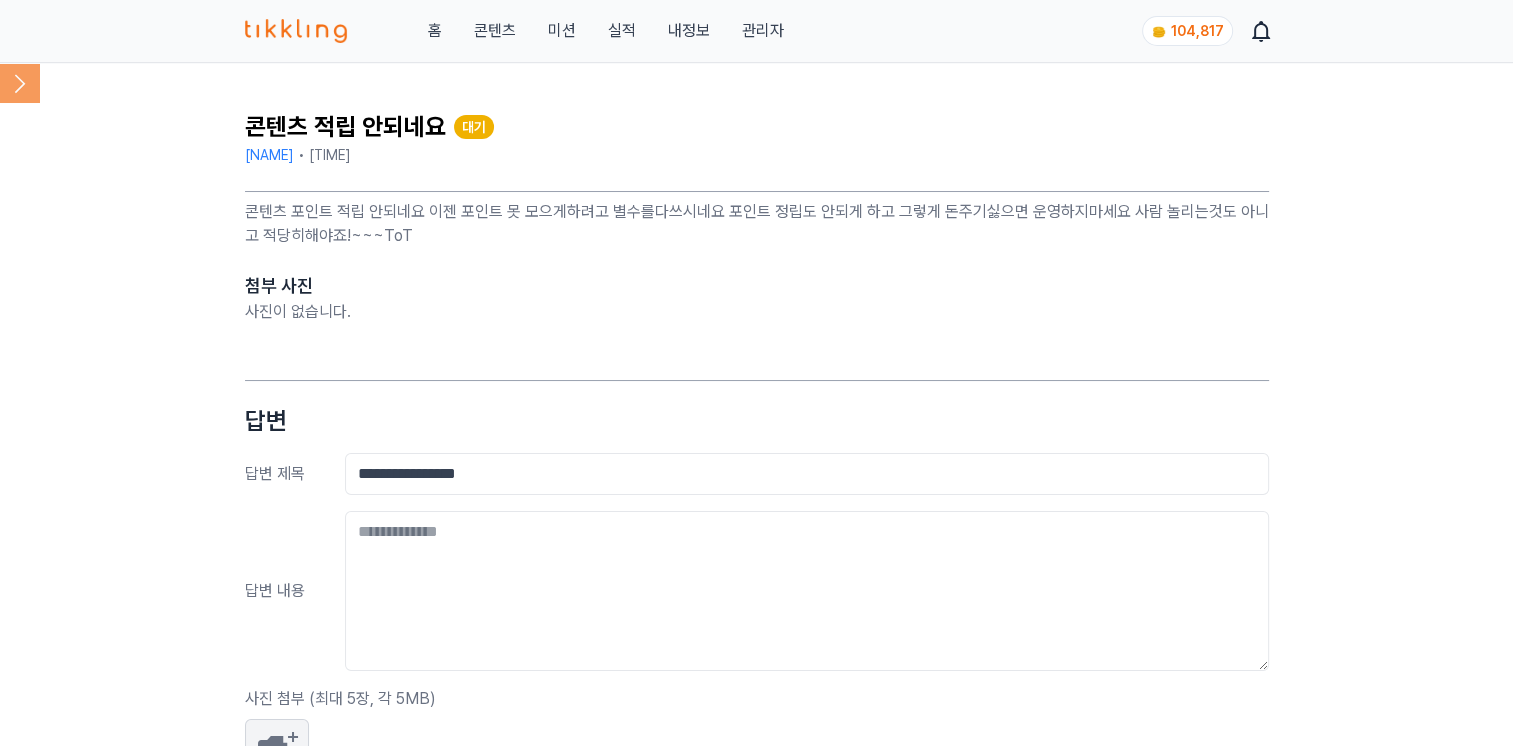 click 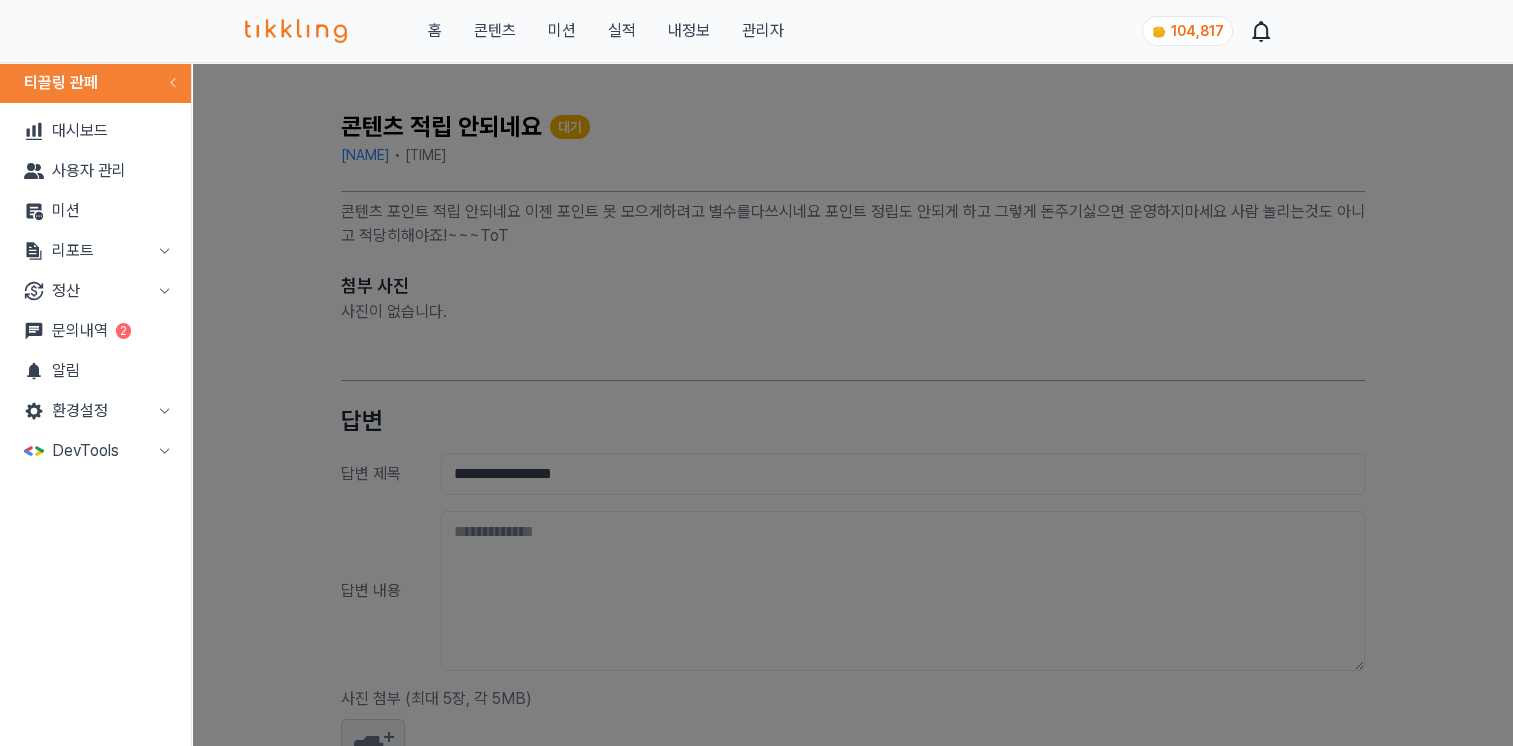 click on "문의내역  2" at bounding box center (95, 331) 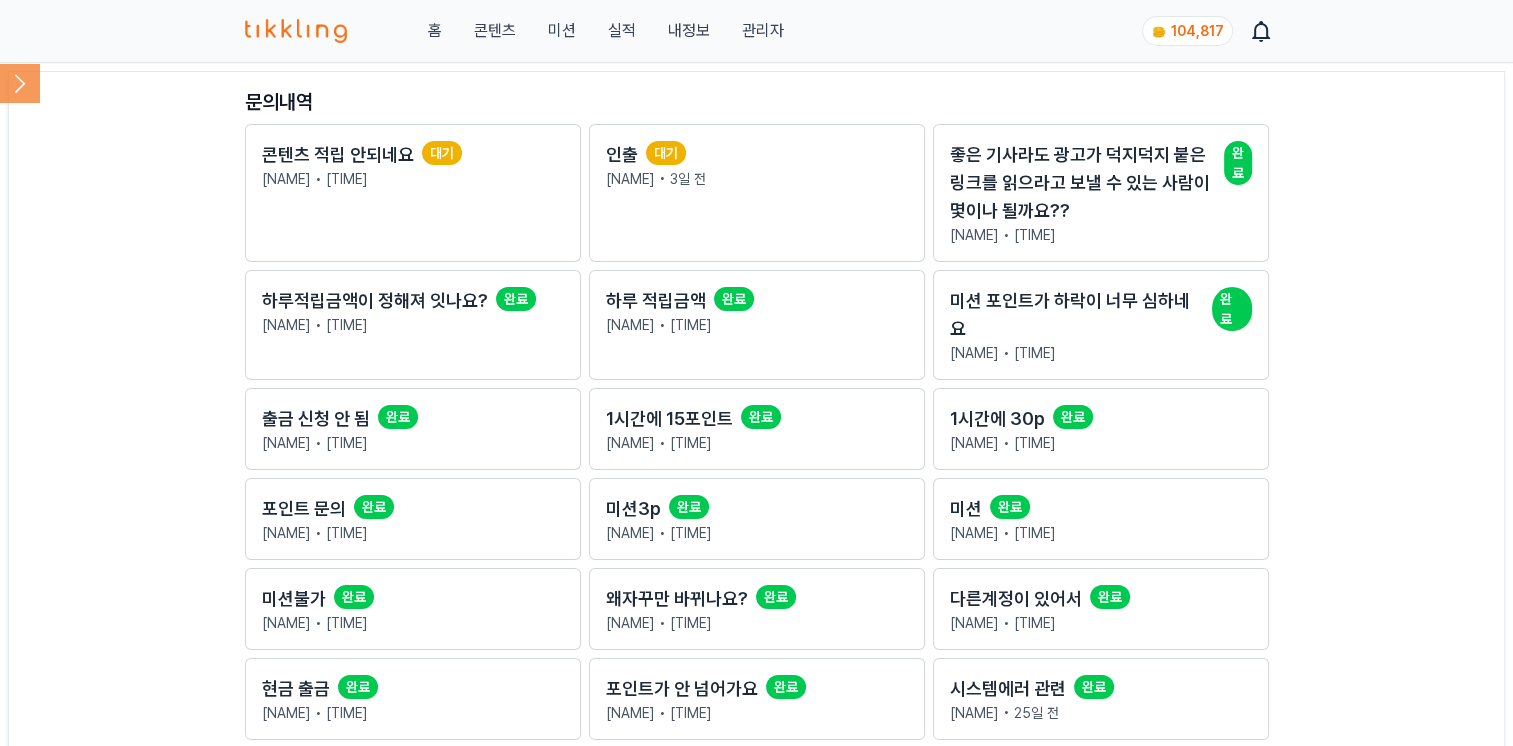 click on "인출   대기   긔연시니 • 3일 전" at bounding box center [757, 193] 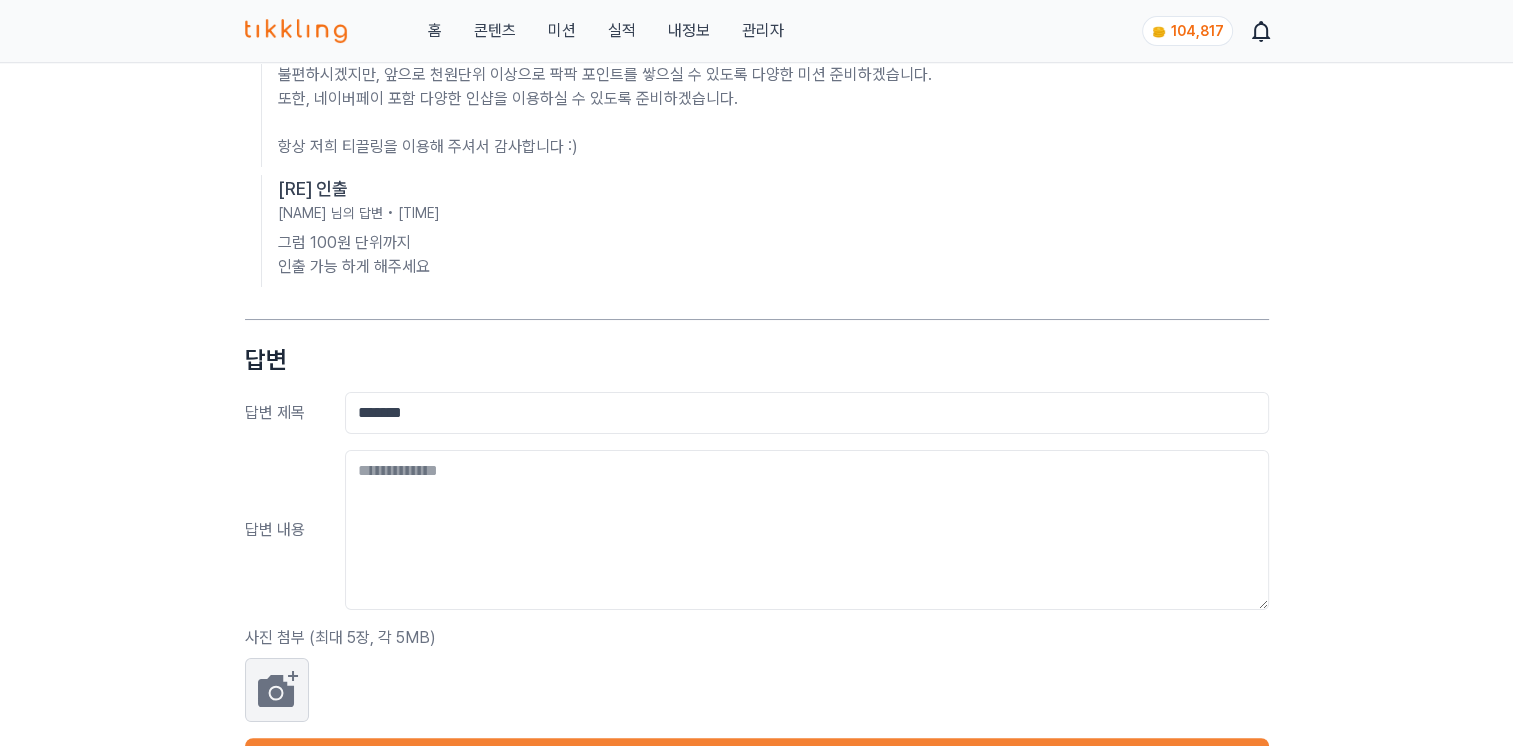 scroll, scrollTop: 412, scrollLeft: 0, axis: vertical 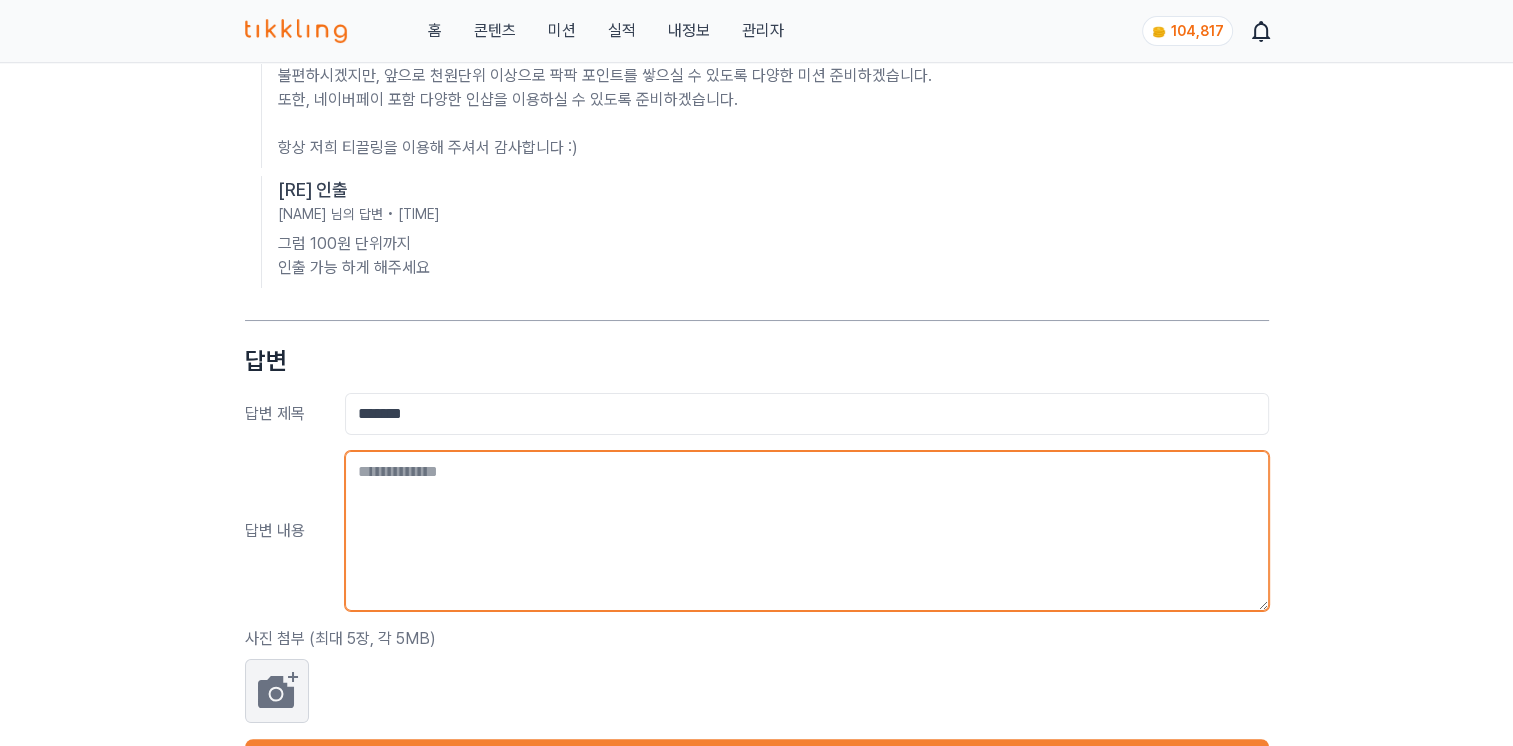 click at bounding box center (807, 531) 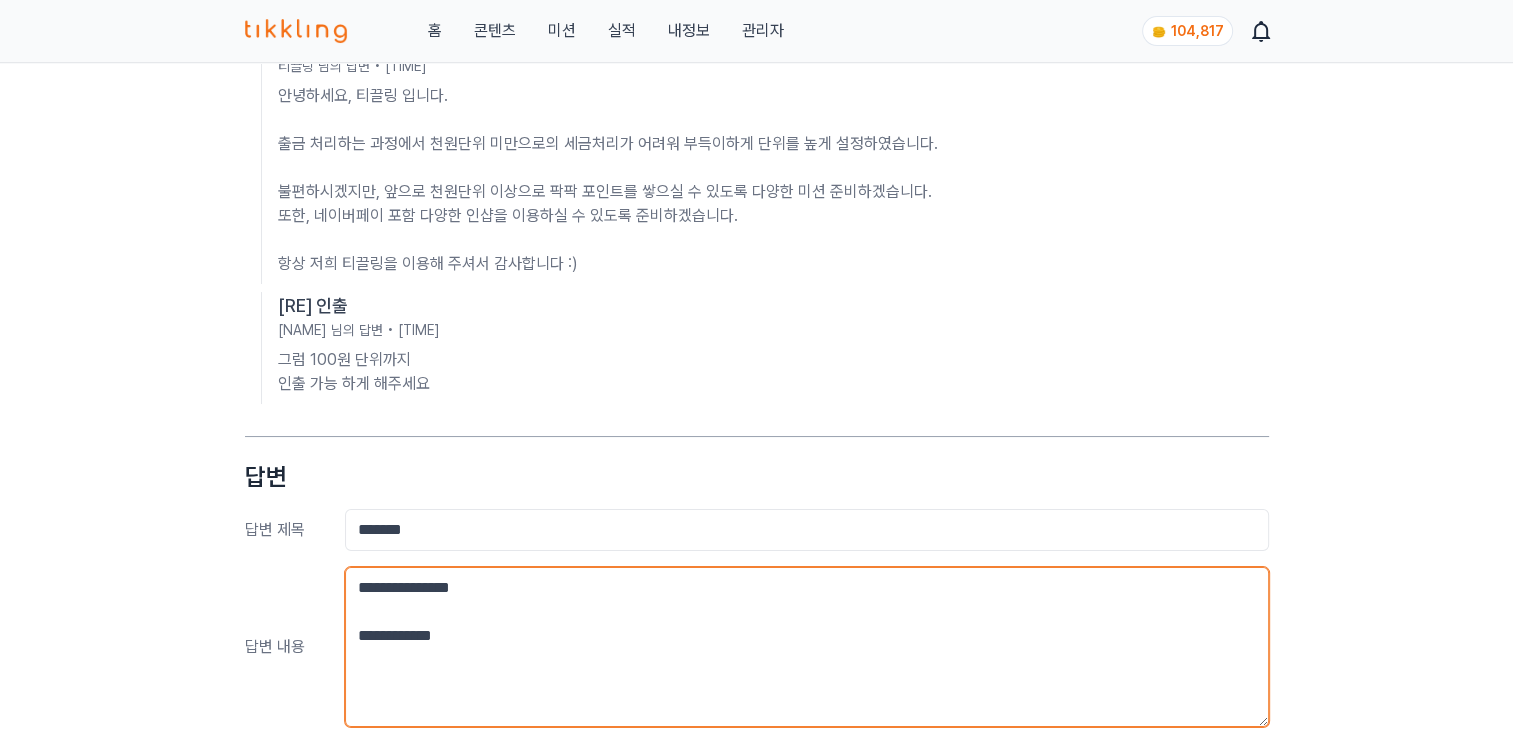 scroll, scrollTop: 297, scrollLeft: 0, axis: vertical 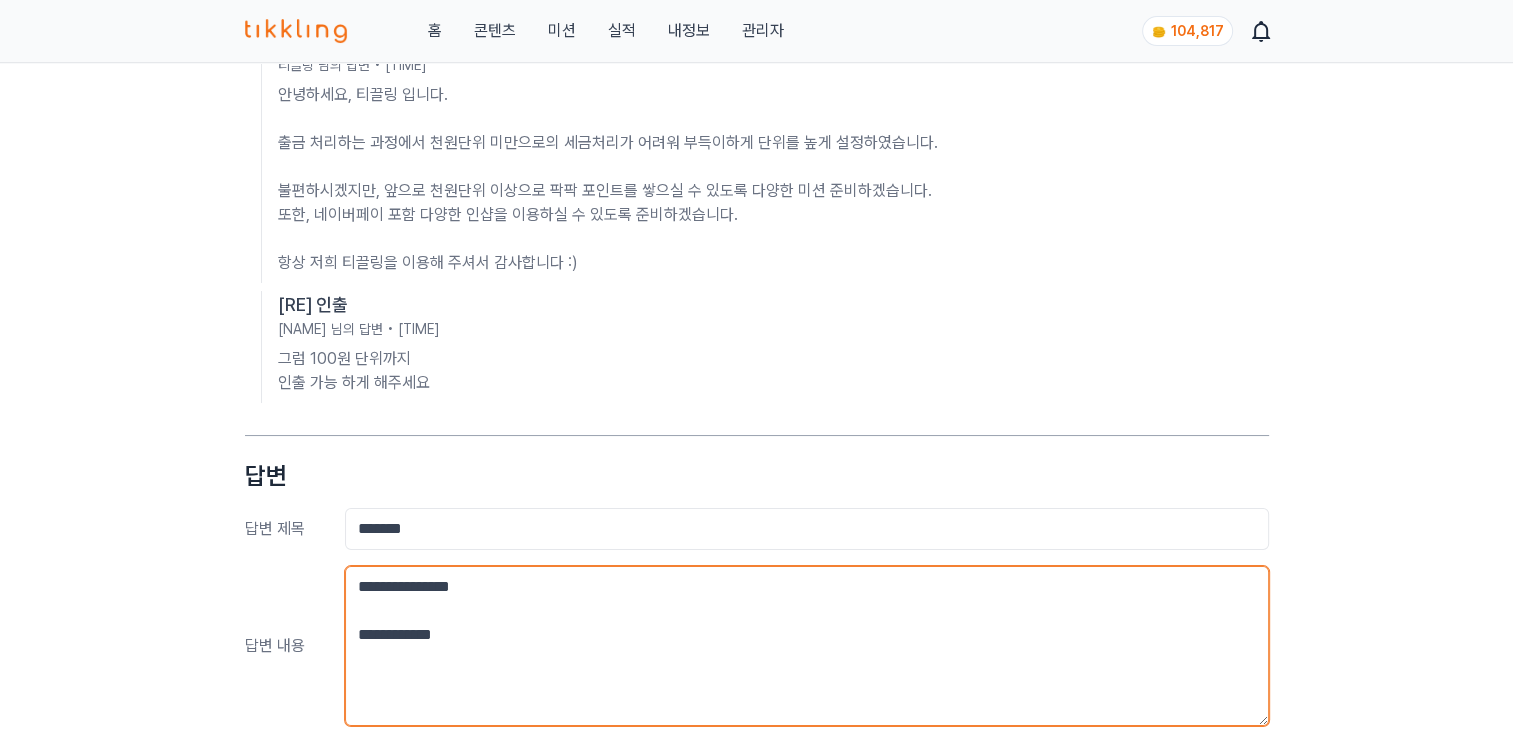 click on "**********" at bounding box center (807, 646) 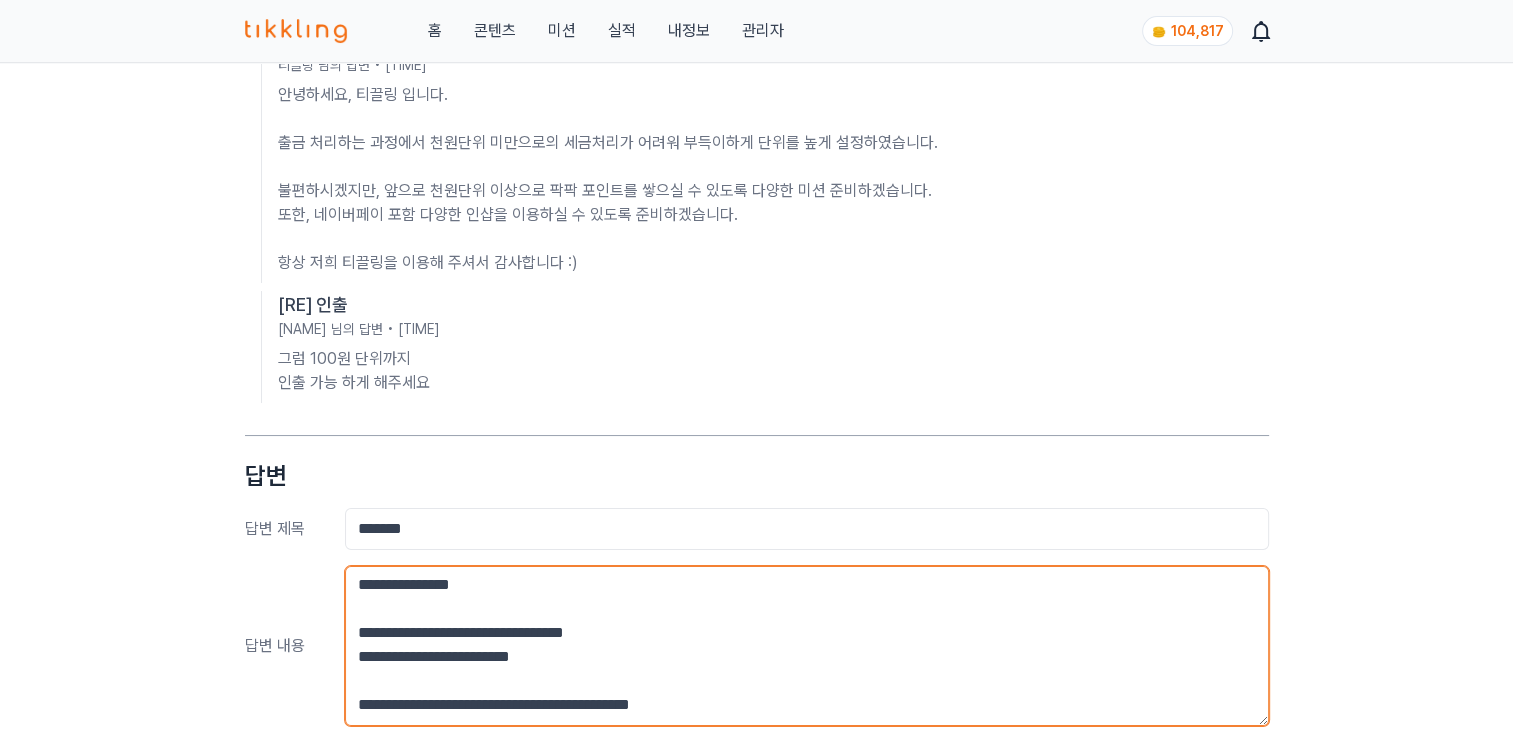 scroll, scrollTop: 39, scrollLeft: 0, axis: vertical 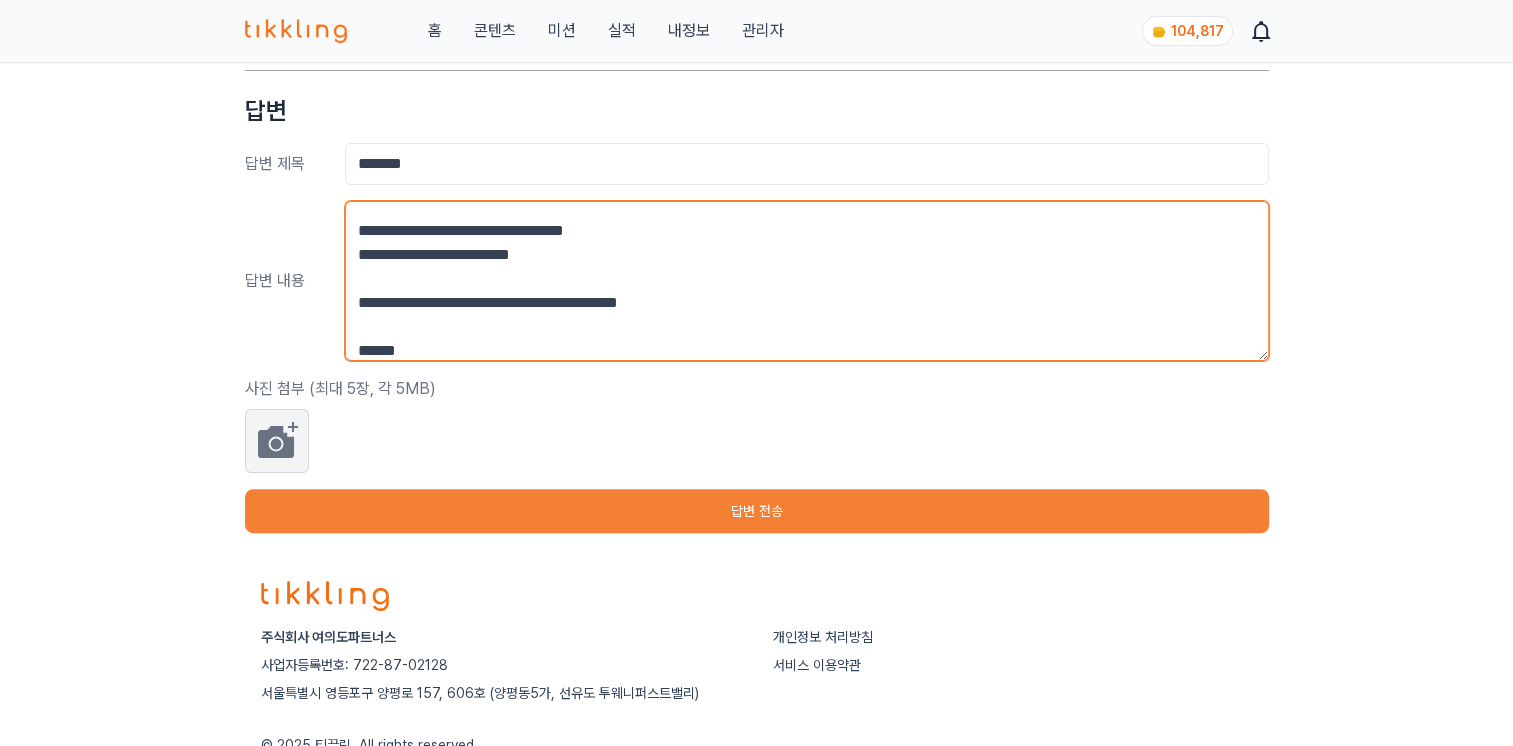 type on "**********" 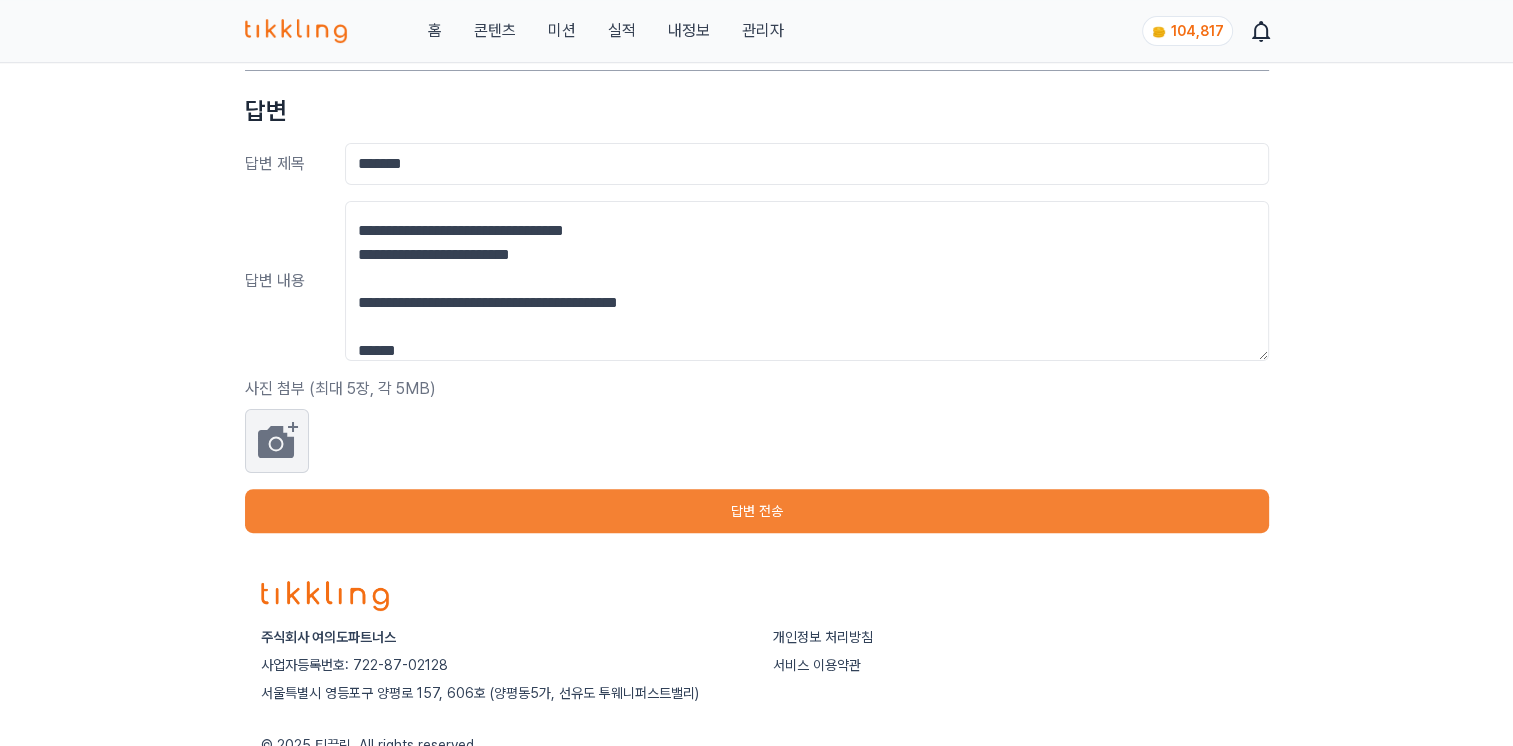 click on "답변 전송" at bounding box center [757, 511] 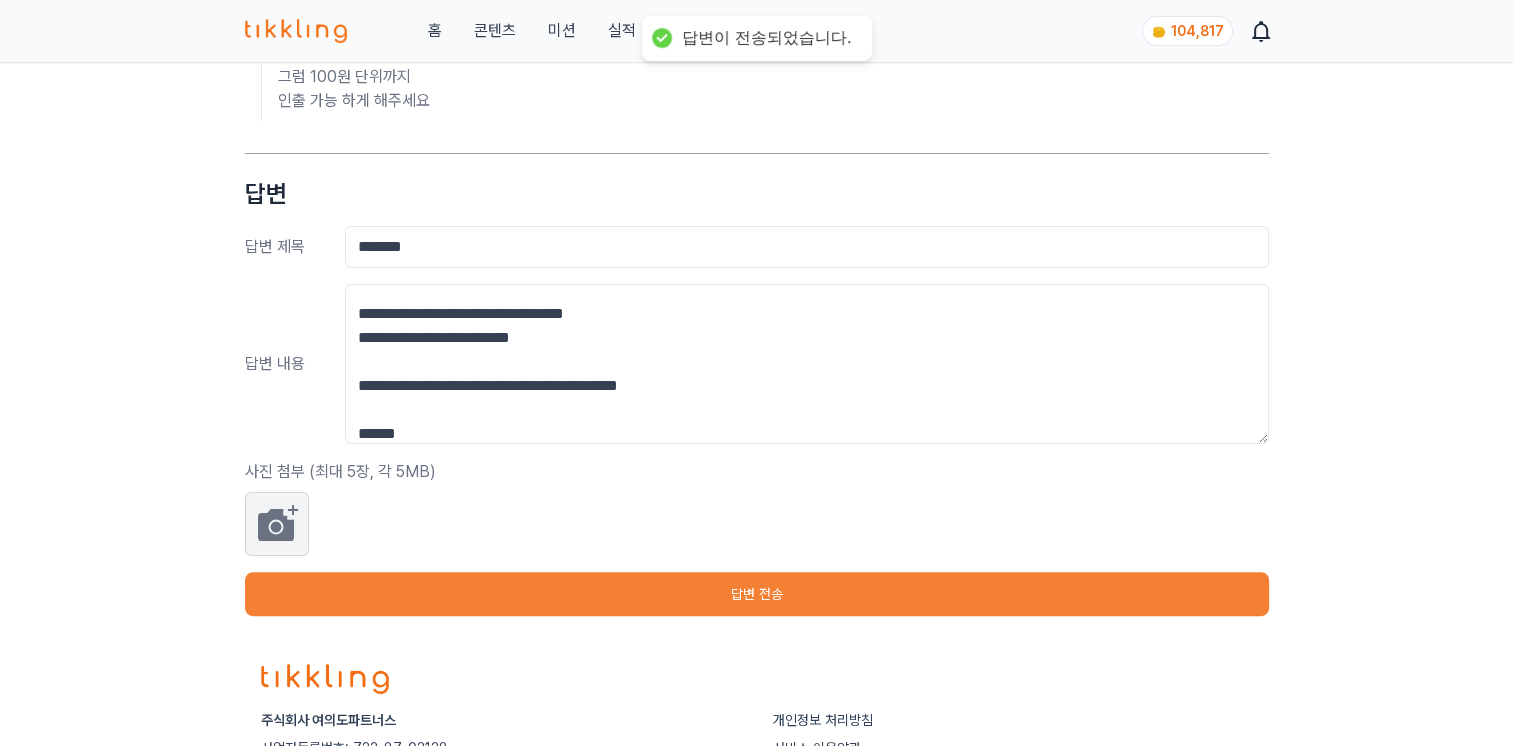 scroll, scrollTop: 0, scrollLeft: 0, axis: both 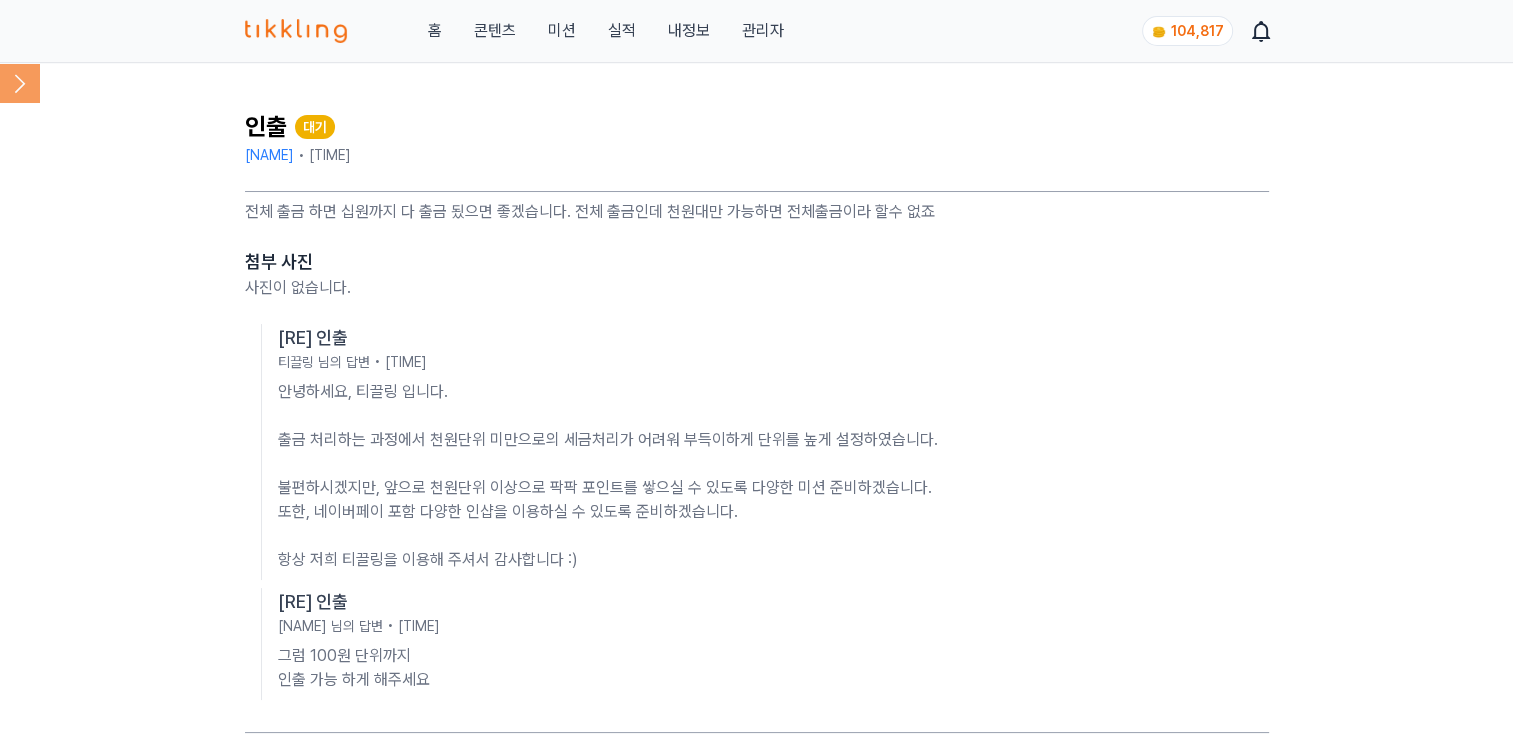 click 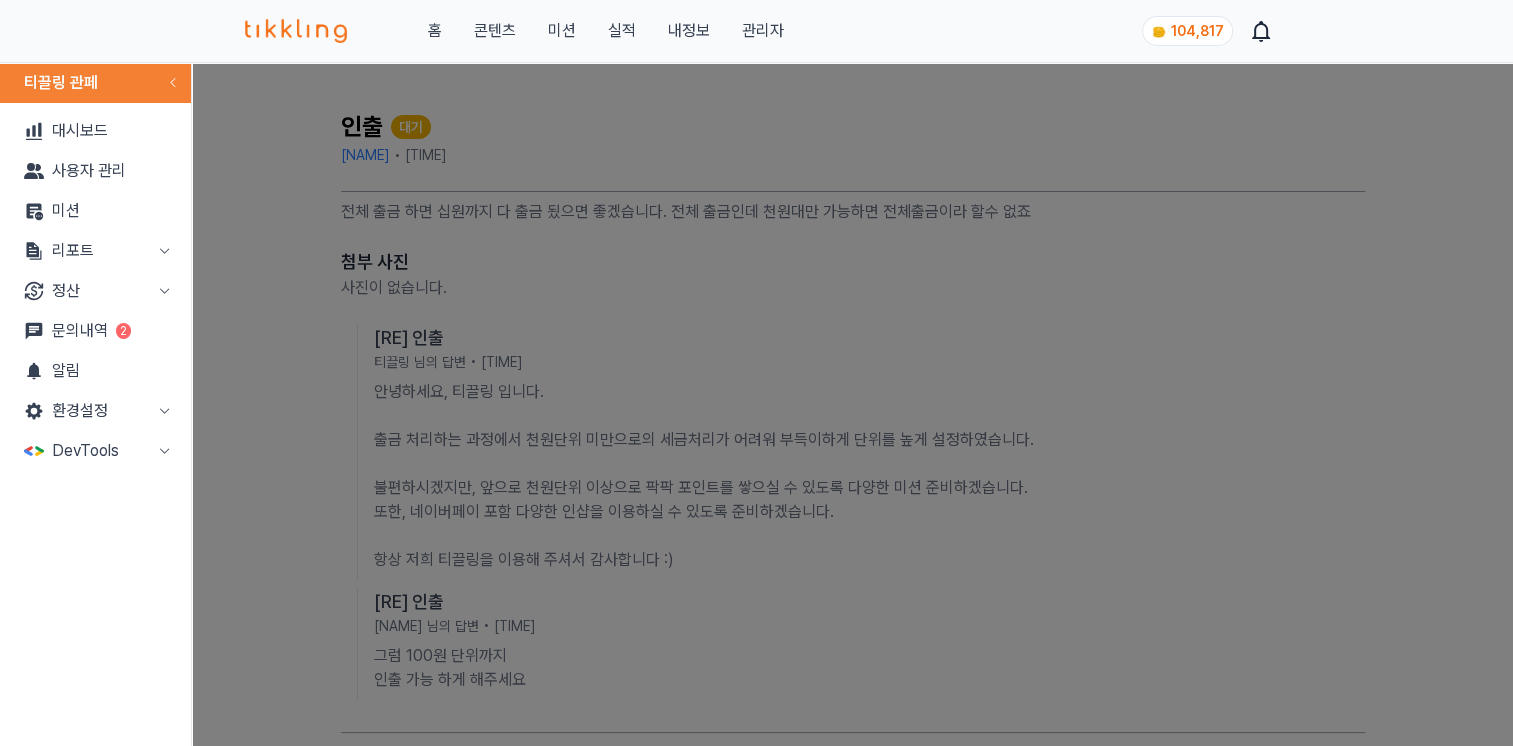 click on "문의내역  2" at bounding box center [95, 331] 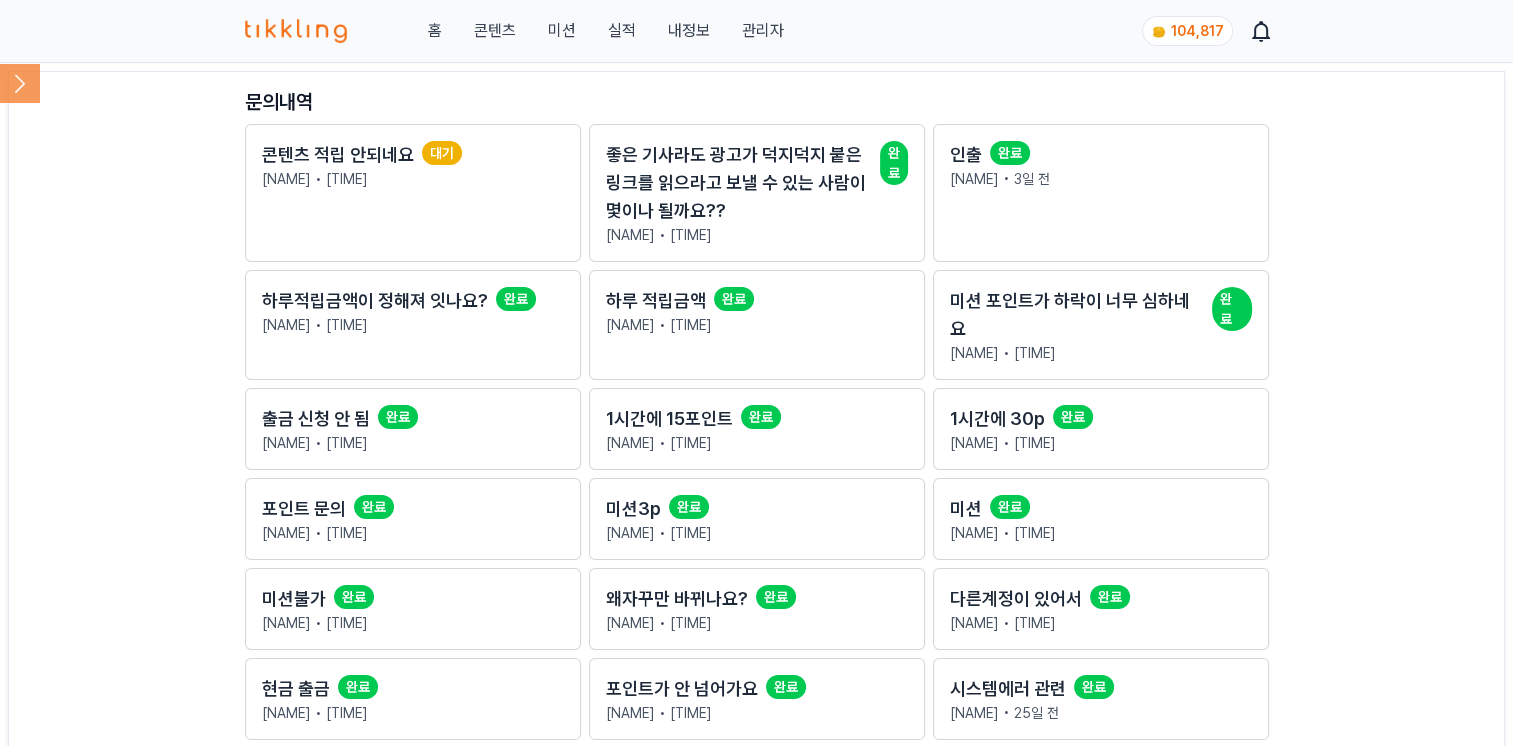 click on "콘텐츠 적립 안되네요   대기   긔연시니 • 7시간 전" at bounding box center [413, 193] 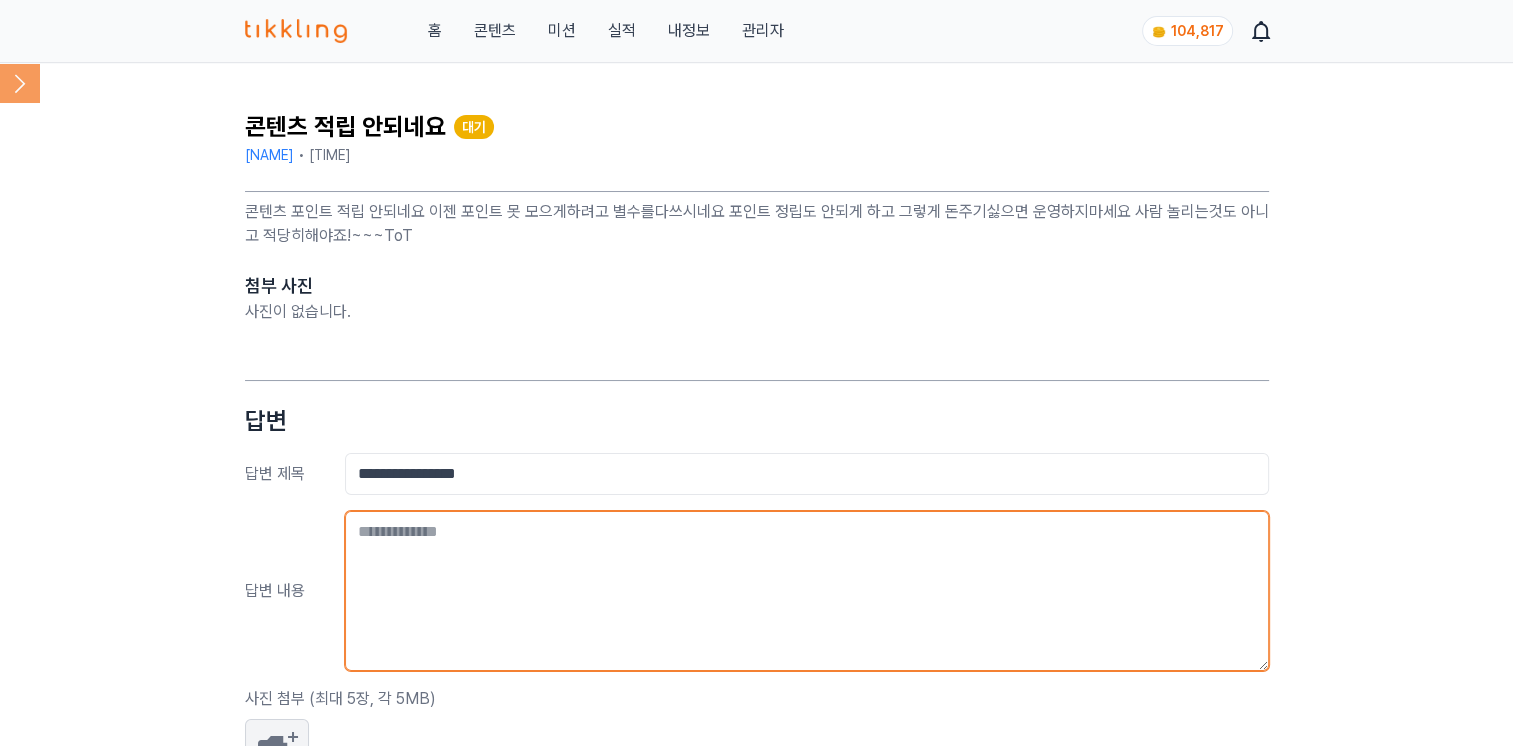 click at bounding box center (807, 591) 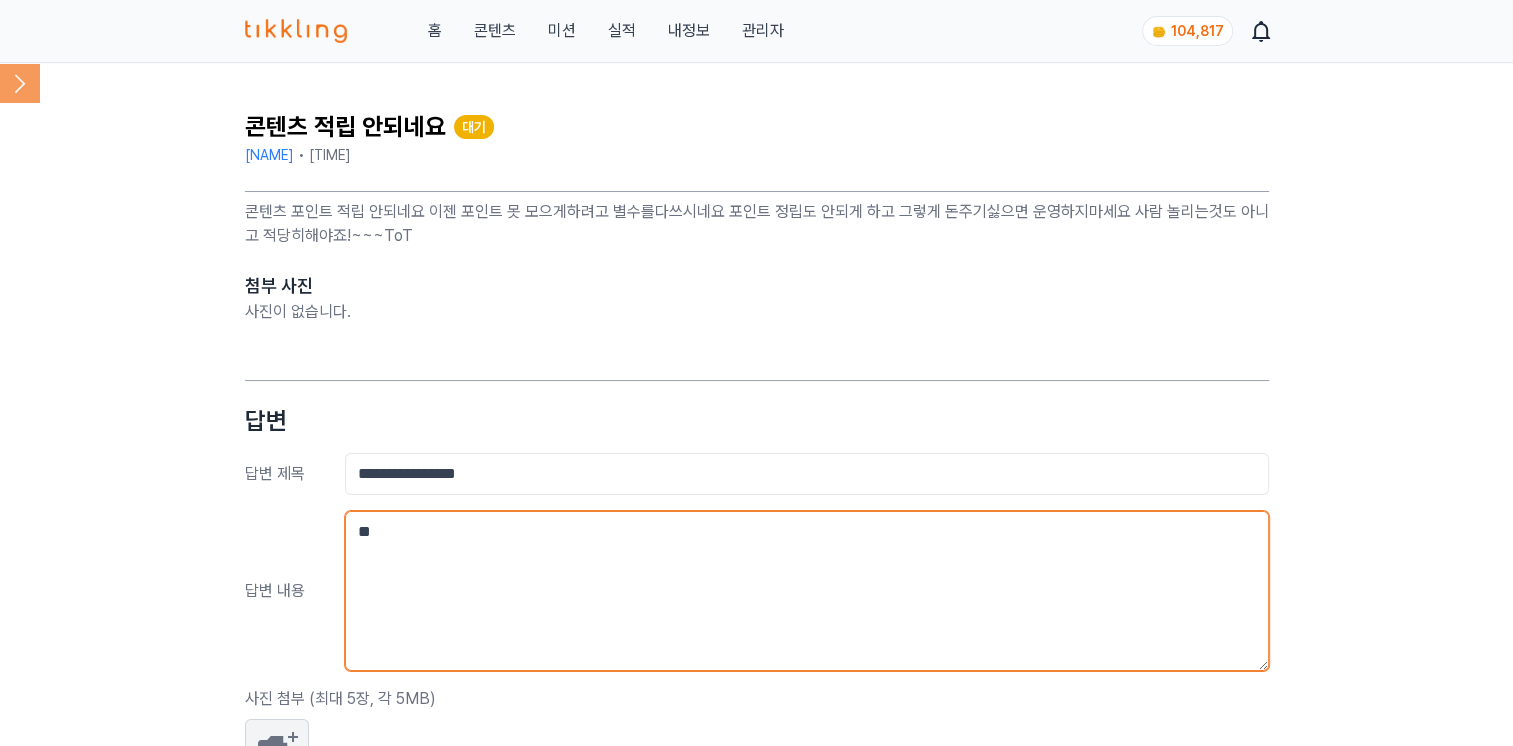 type on "*" 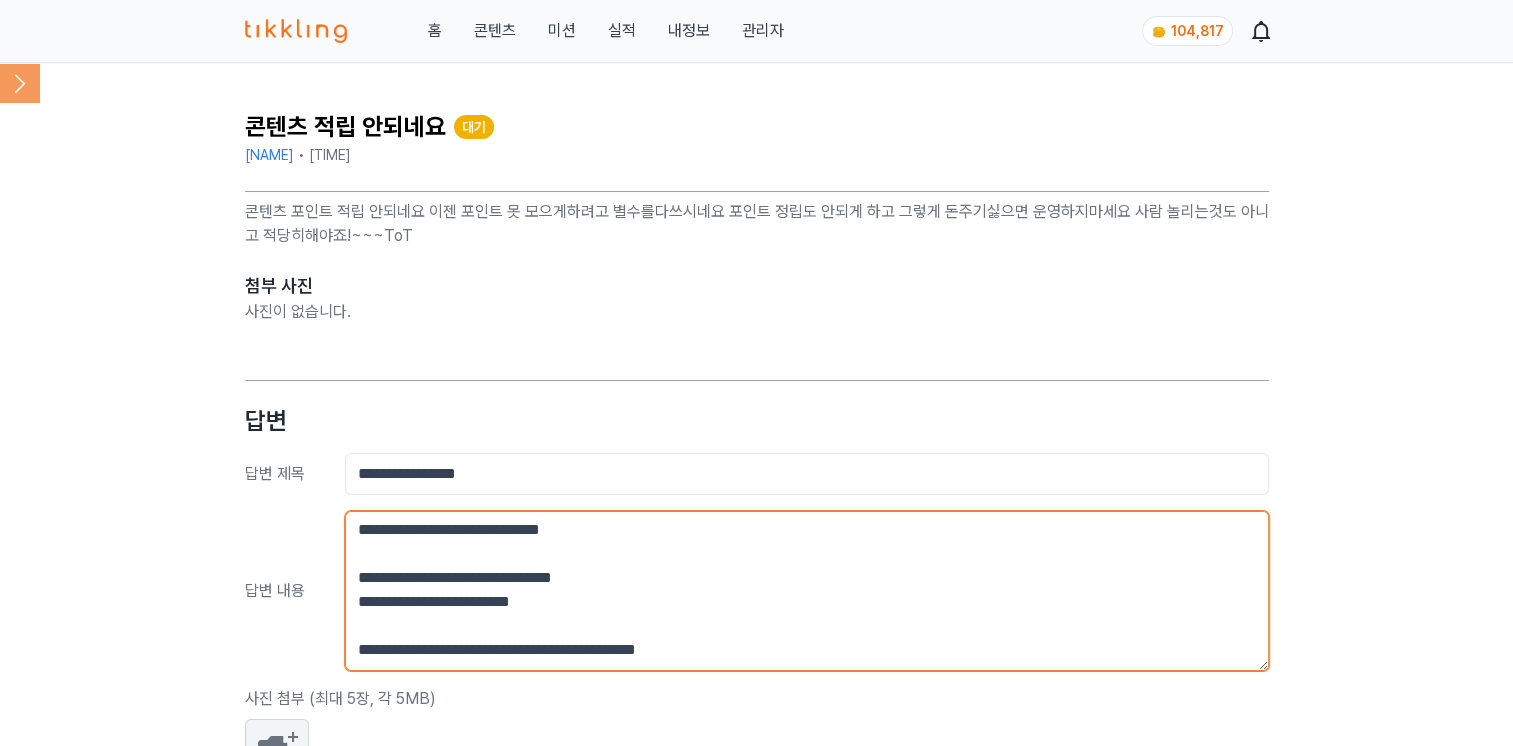 scroll, scrollTop: 63, scrollLeft: 0, axis: vertical 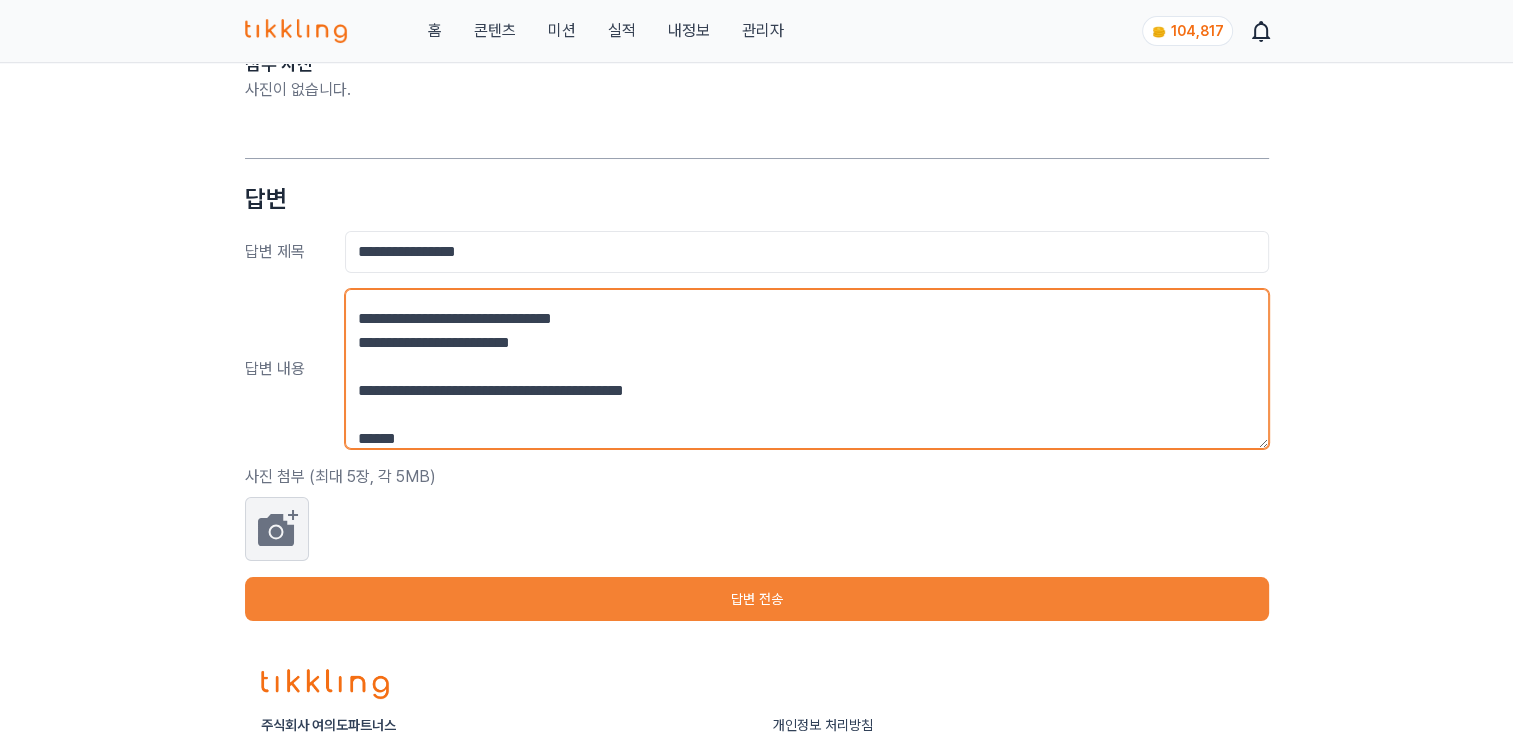 type on "**********" 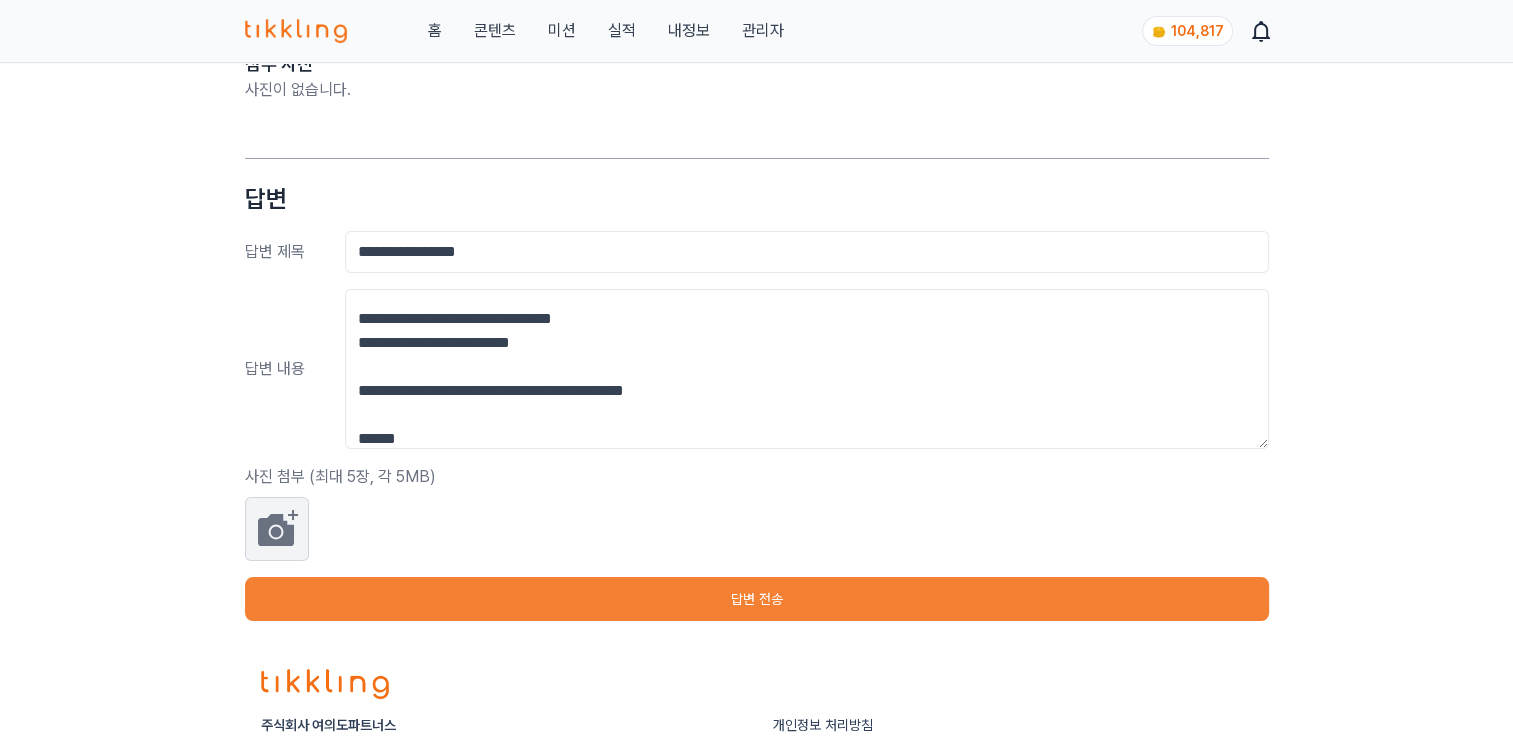 click on "답변 전송" at bounding box center (757, 599) 